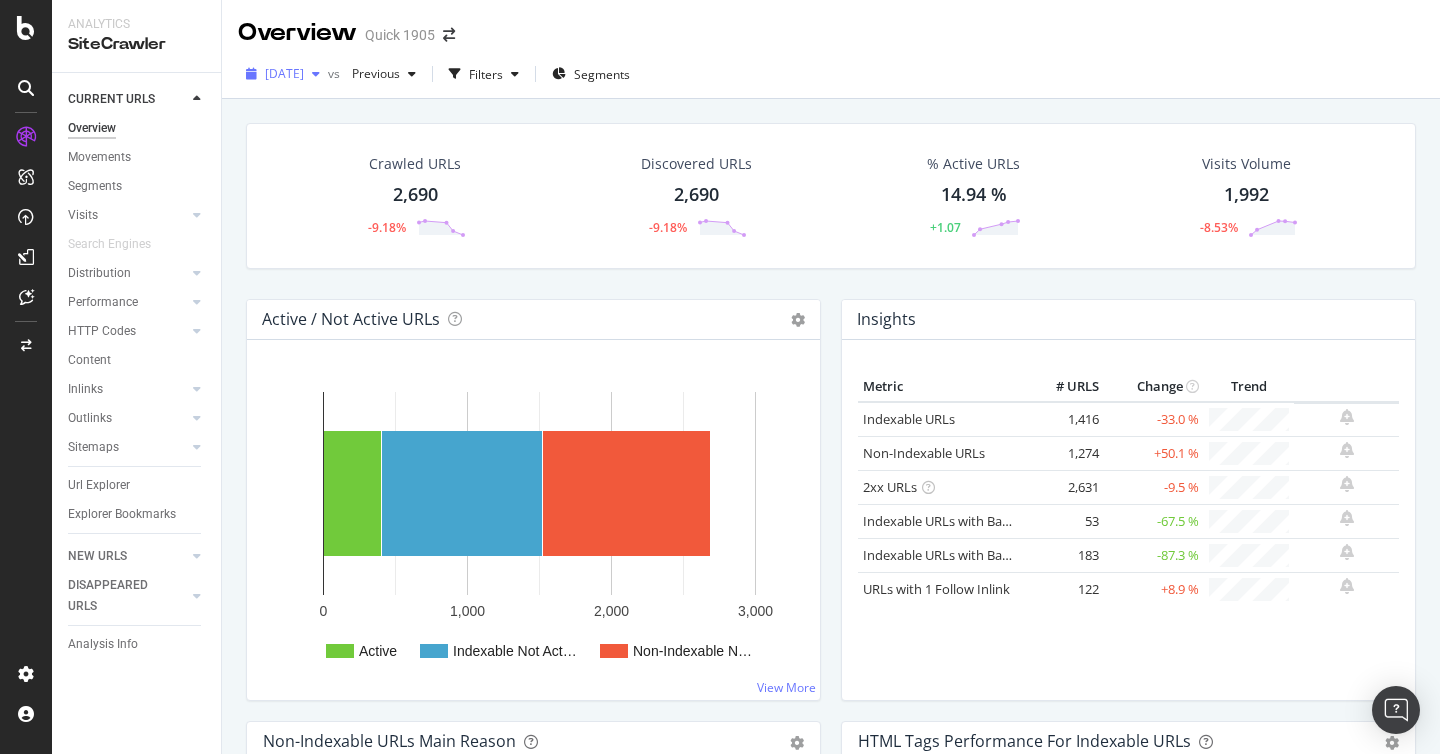 scroll, scrollTop: 0, scrollLeft: 0, axis: both 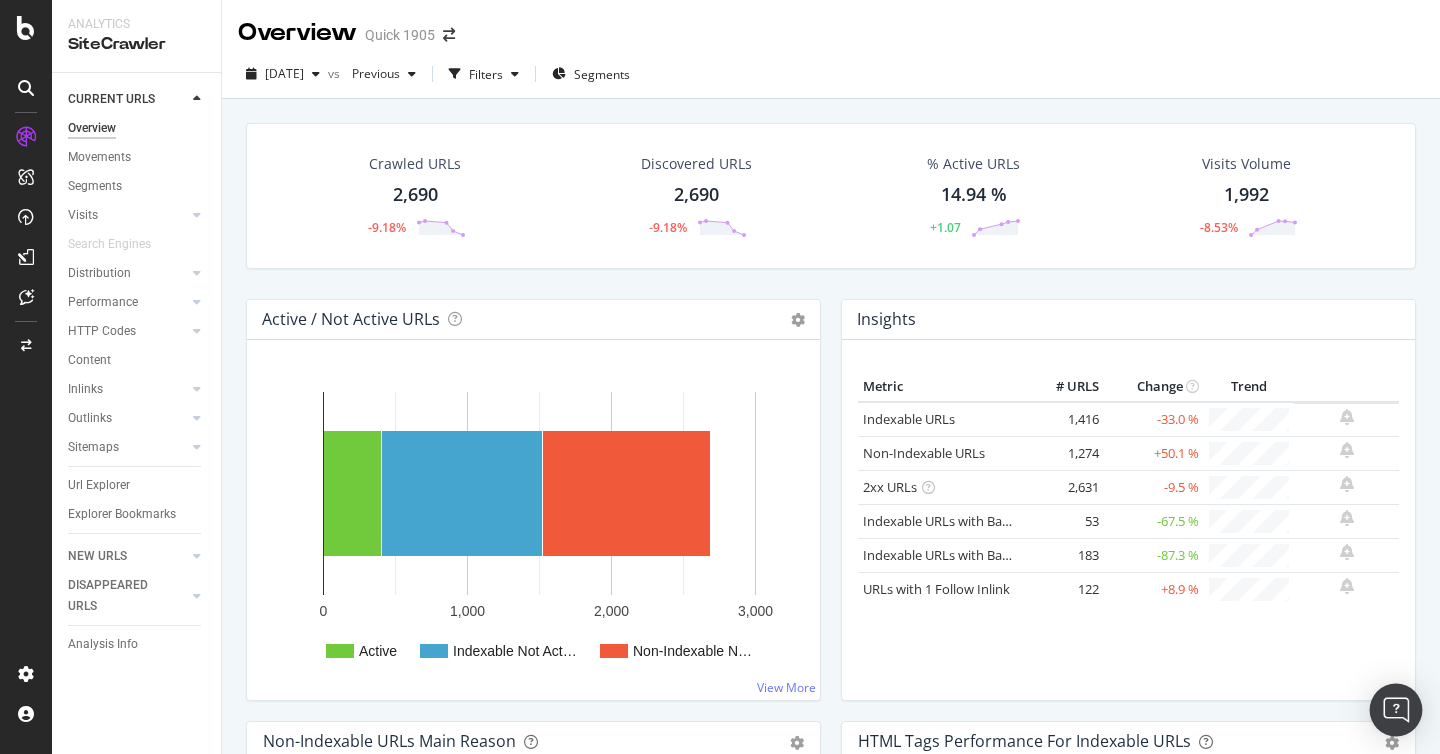 click at bounding box center (1396, 710) 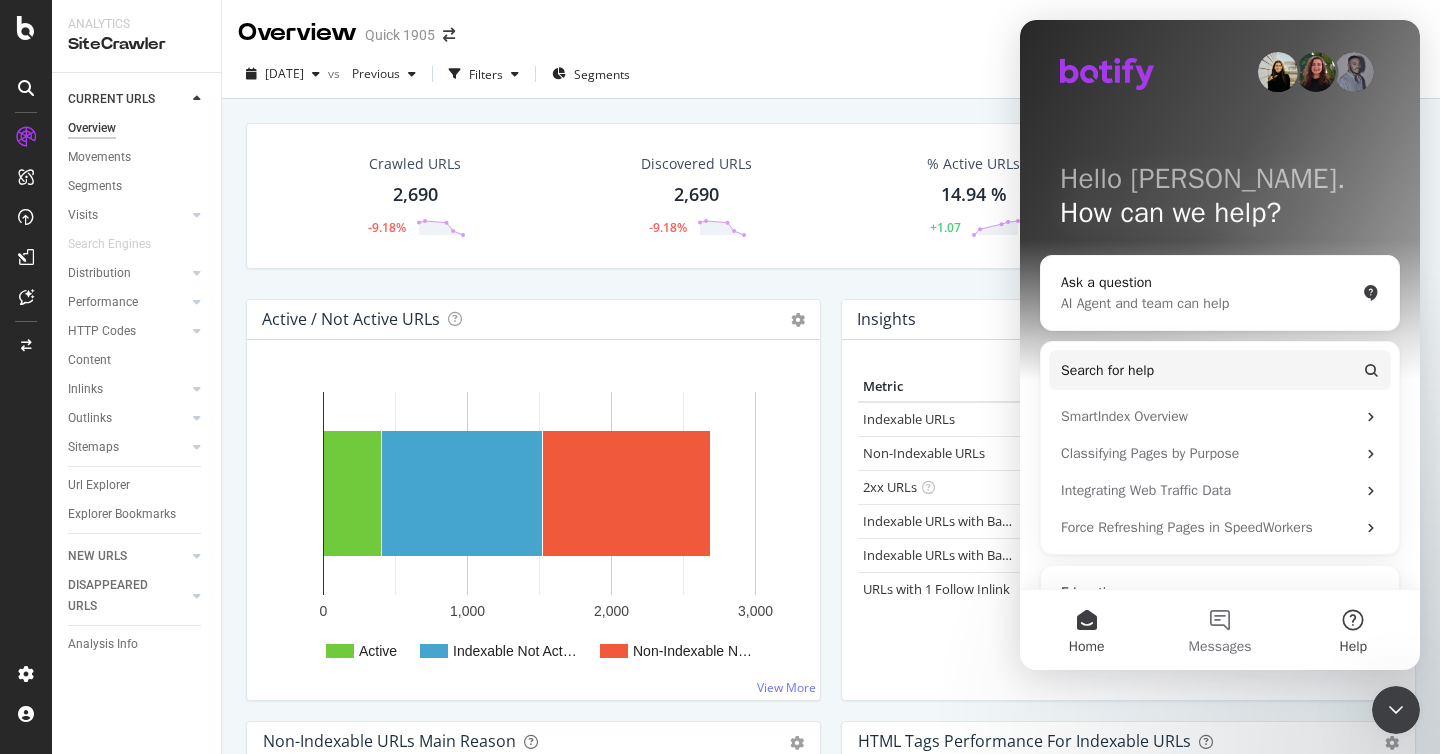 scroll, scrollTop: 0, scrollLeft: 0, axis: both 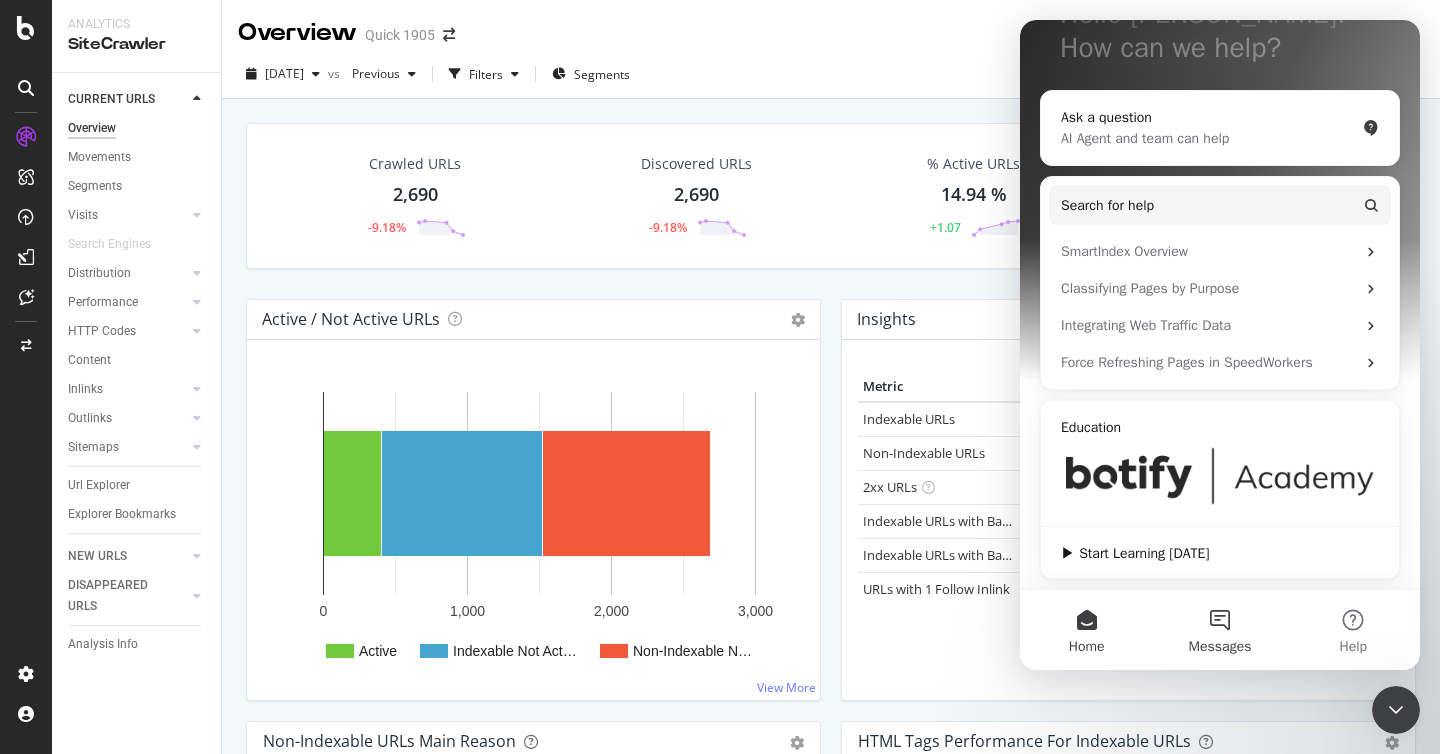 click on "Messages" at bounding box center [1219, 630] 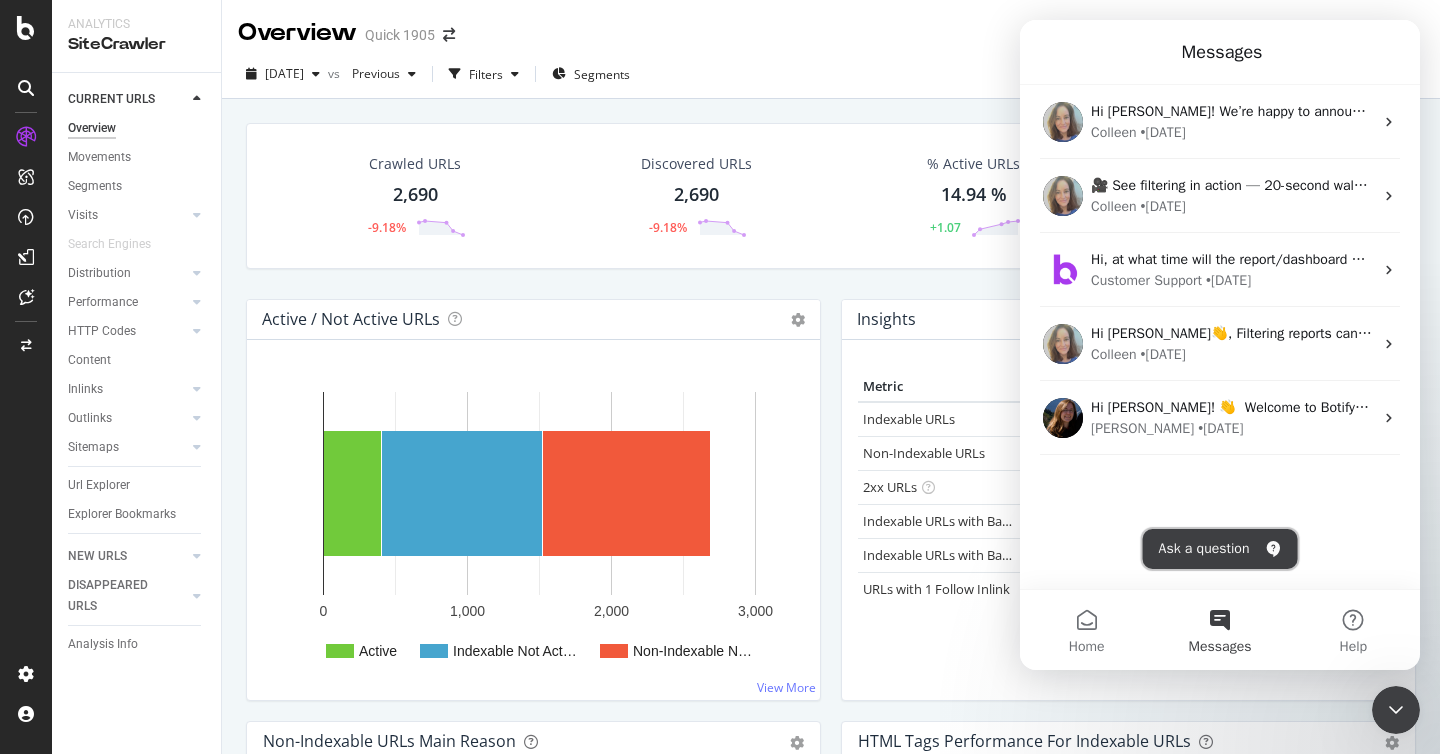 click on "Ask a question" at bounding box center (1220, 549) 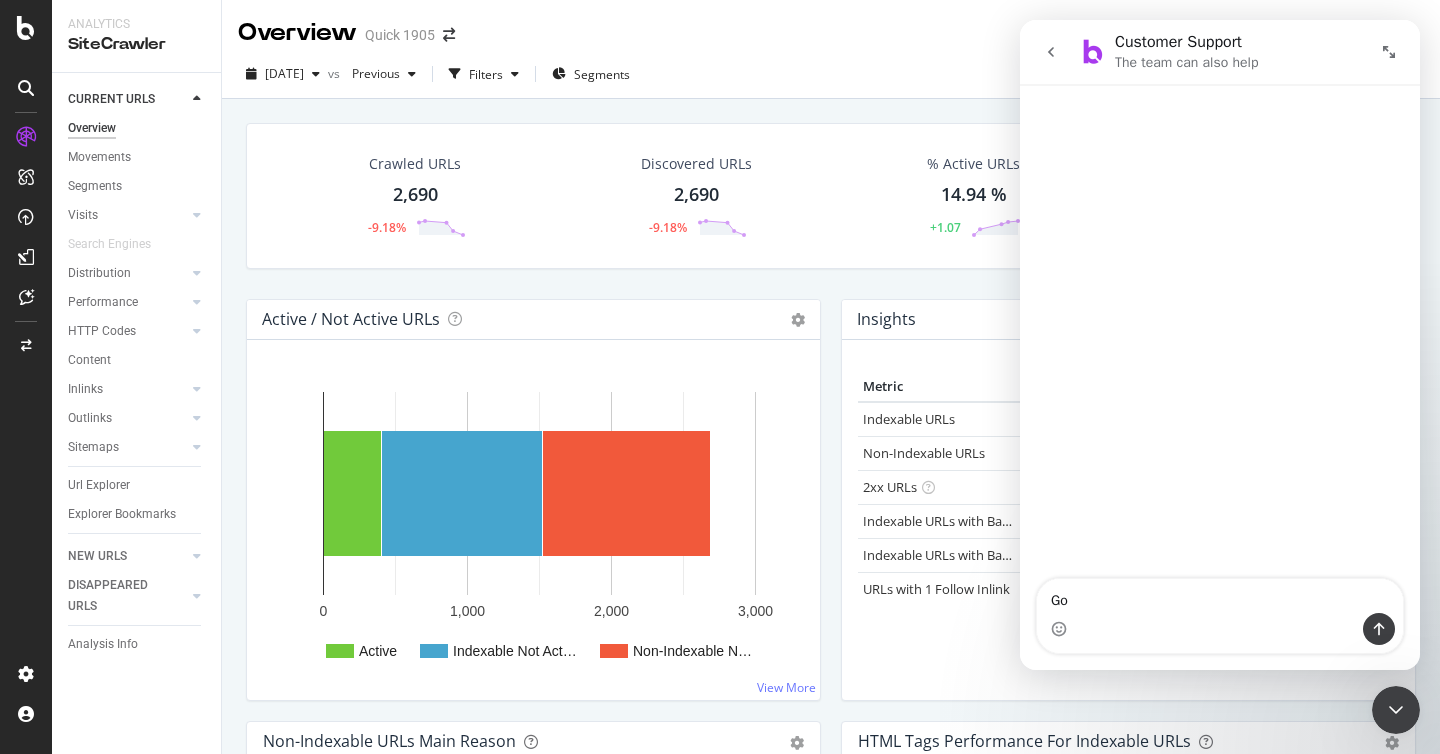 type on "G" 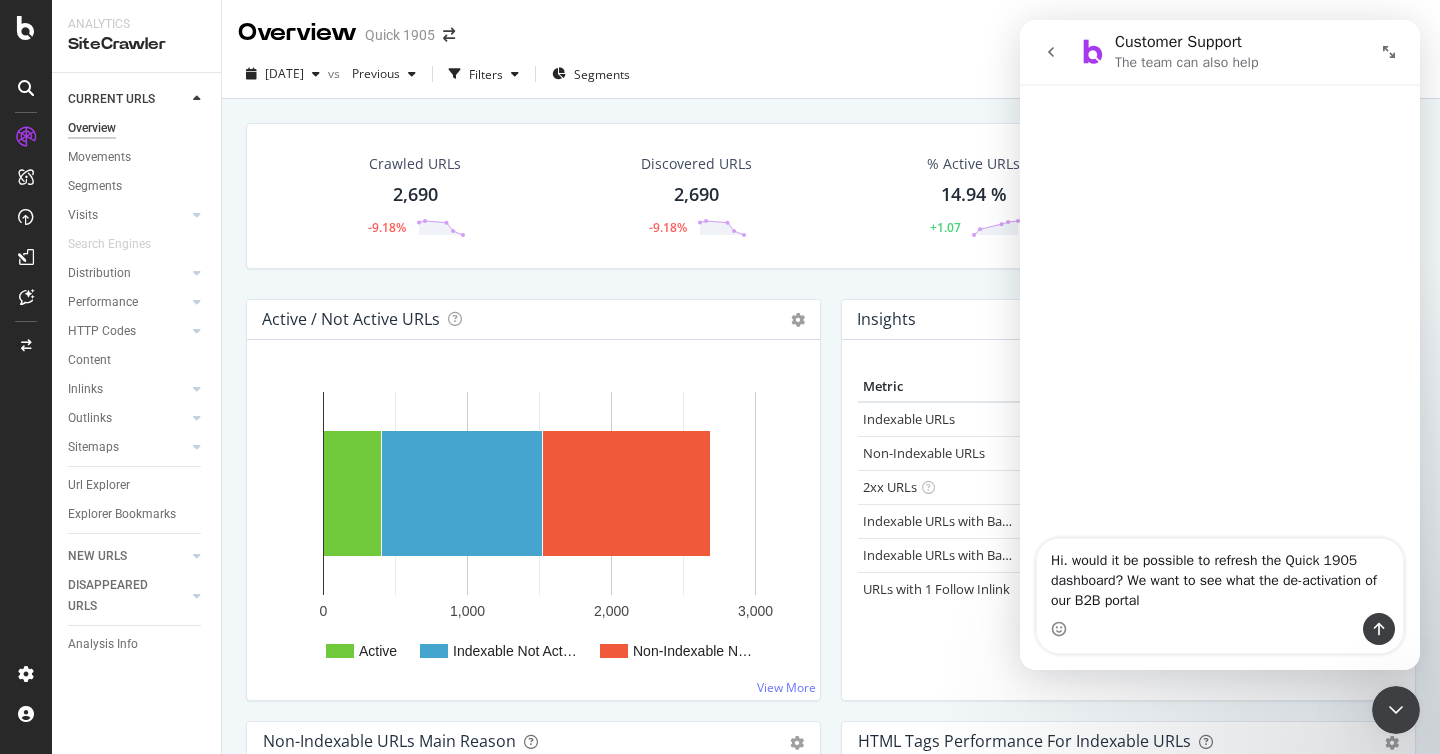 click on "Hi. would it be possible to refresh the Quick 1905 dashboard? We want to see what the de-activation of our B2B portal" at bounding box center (1220, 576) 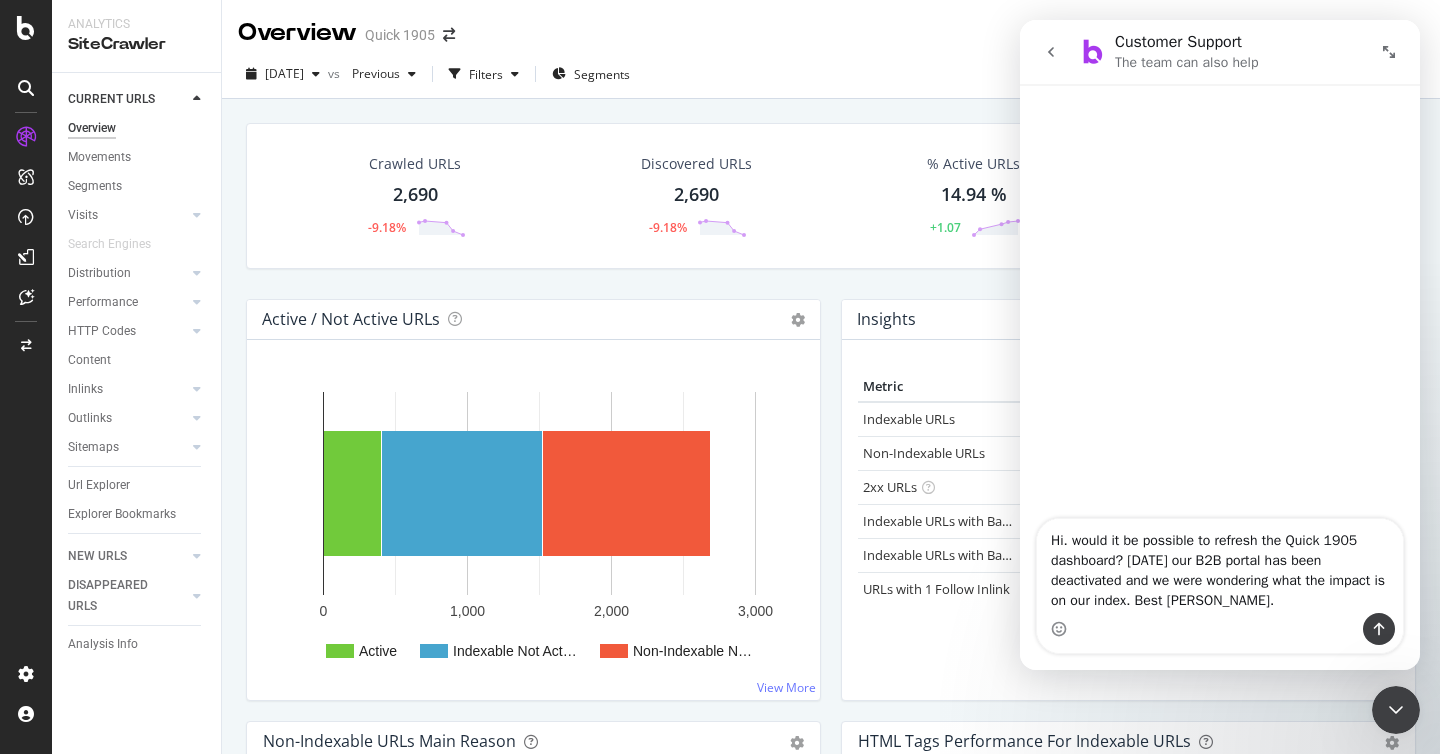type on "Hi. would it be possible to refresh the Quick 1905 dashboard? [DATE] our B2B portal has been deactivated and we were wondering what the impact is on our index. Best [PERSON_NAME]." 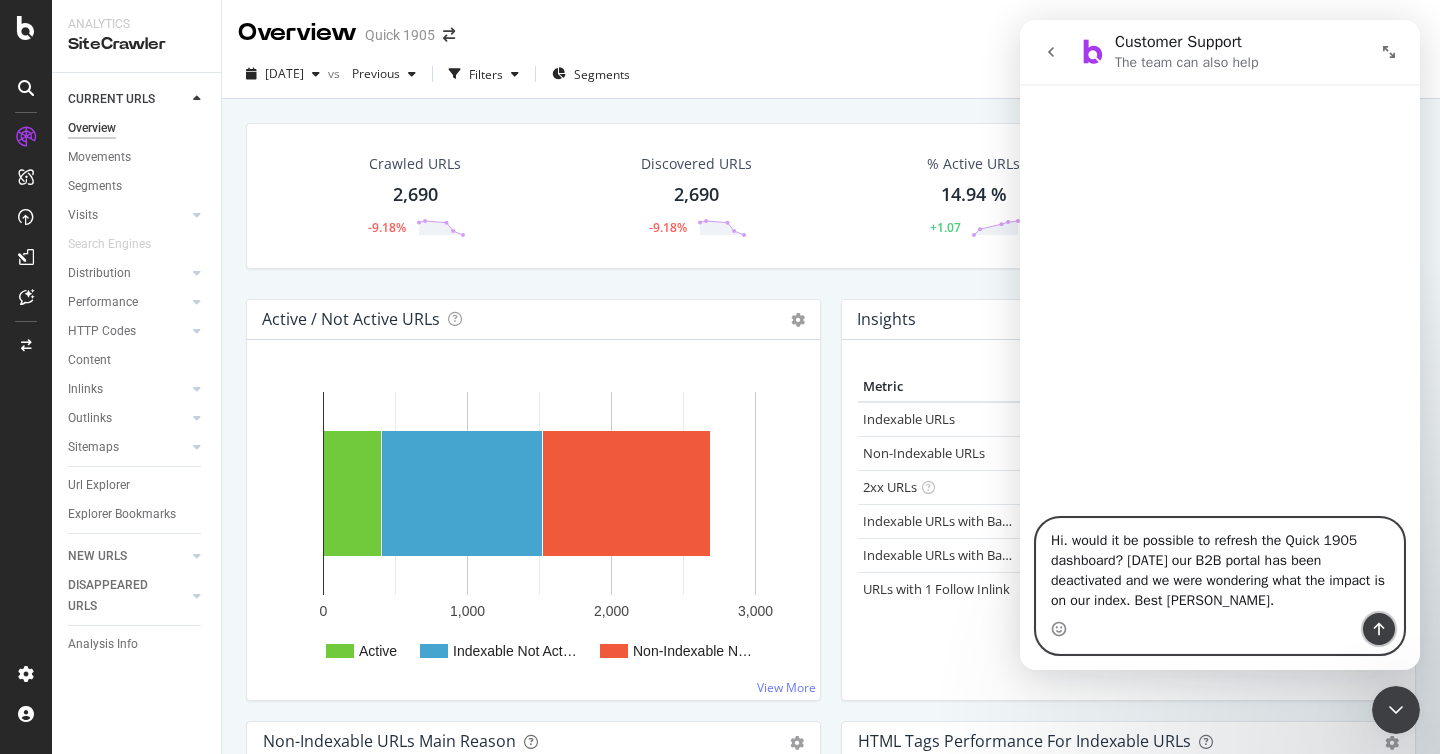 click at bounding box center (1379, 629) 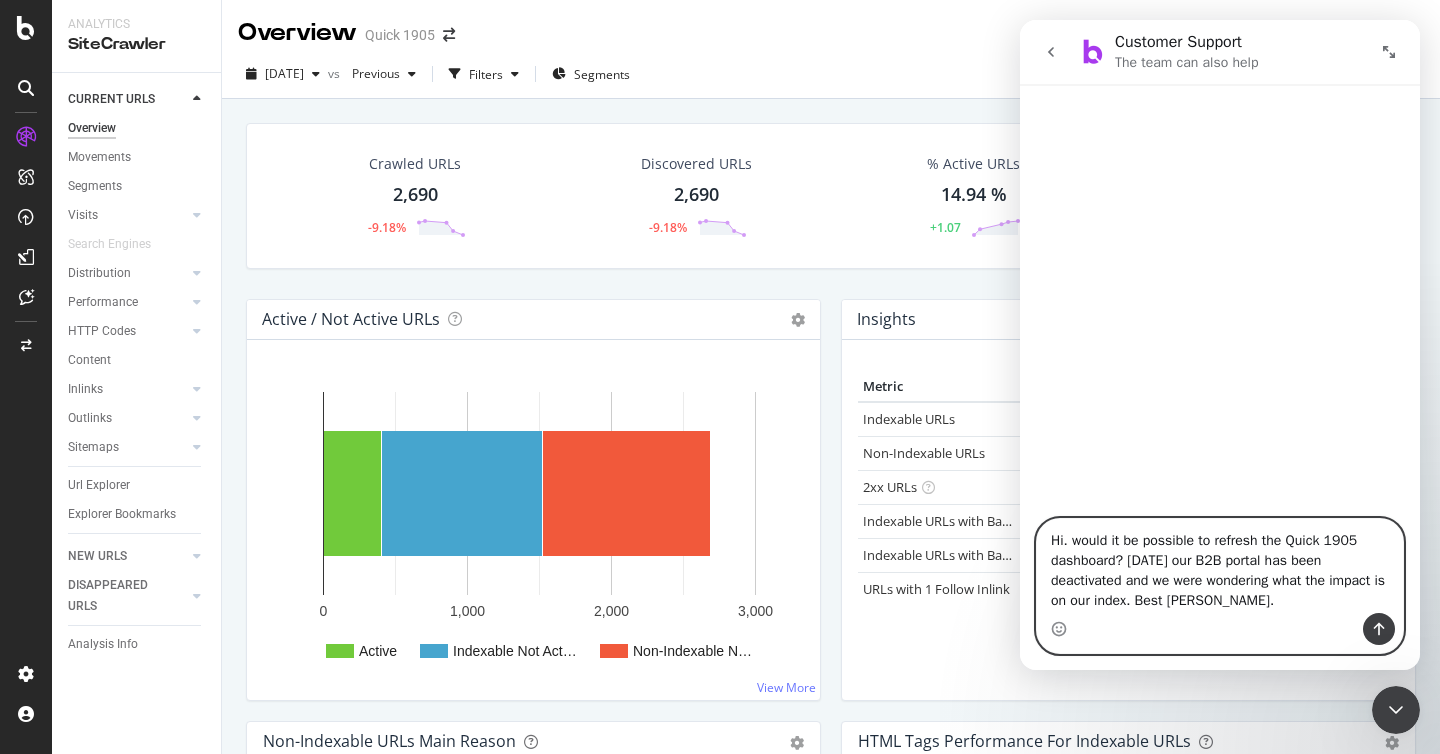 type 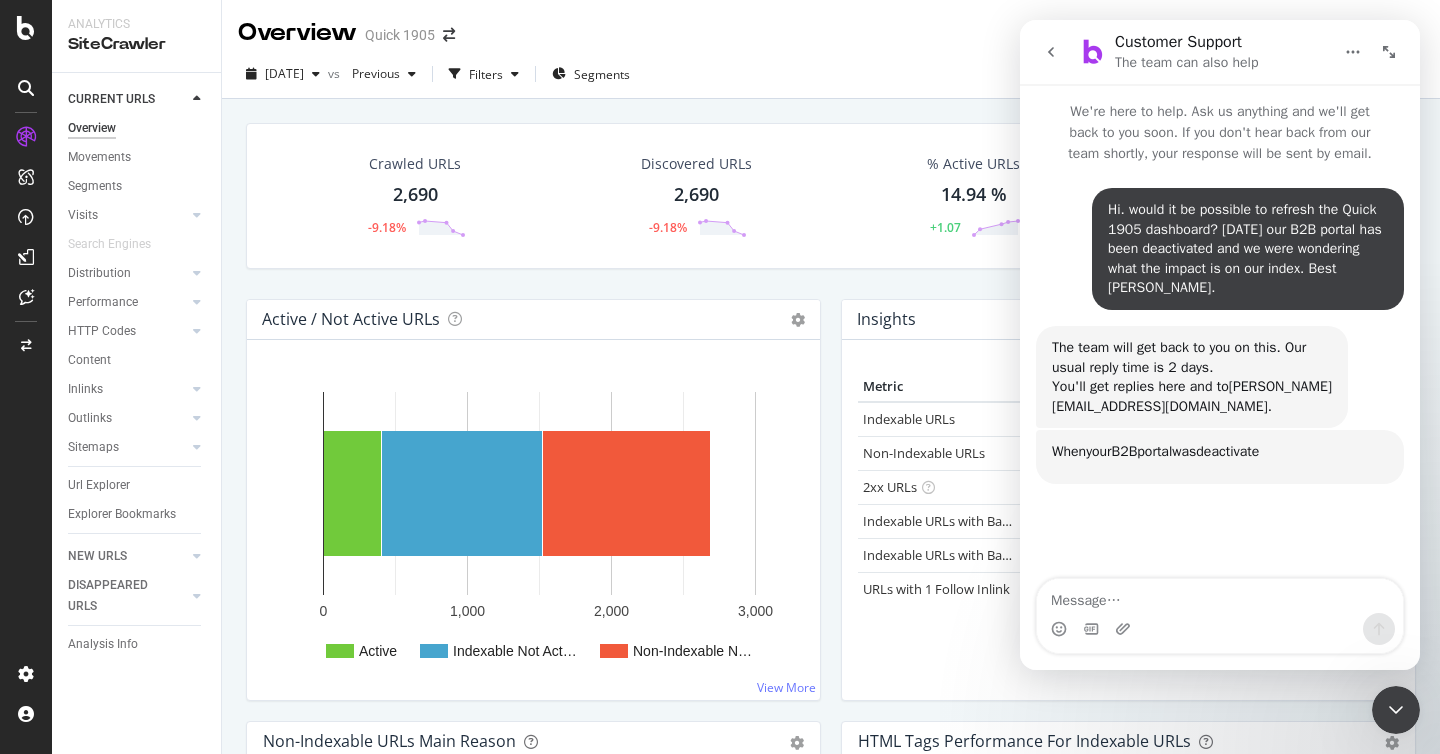 scroll, scrollTop: 3, scrollLeft: 0, axis: vertical 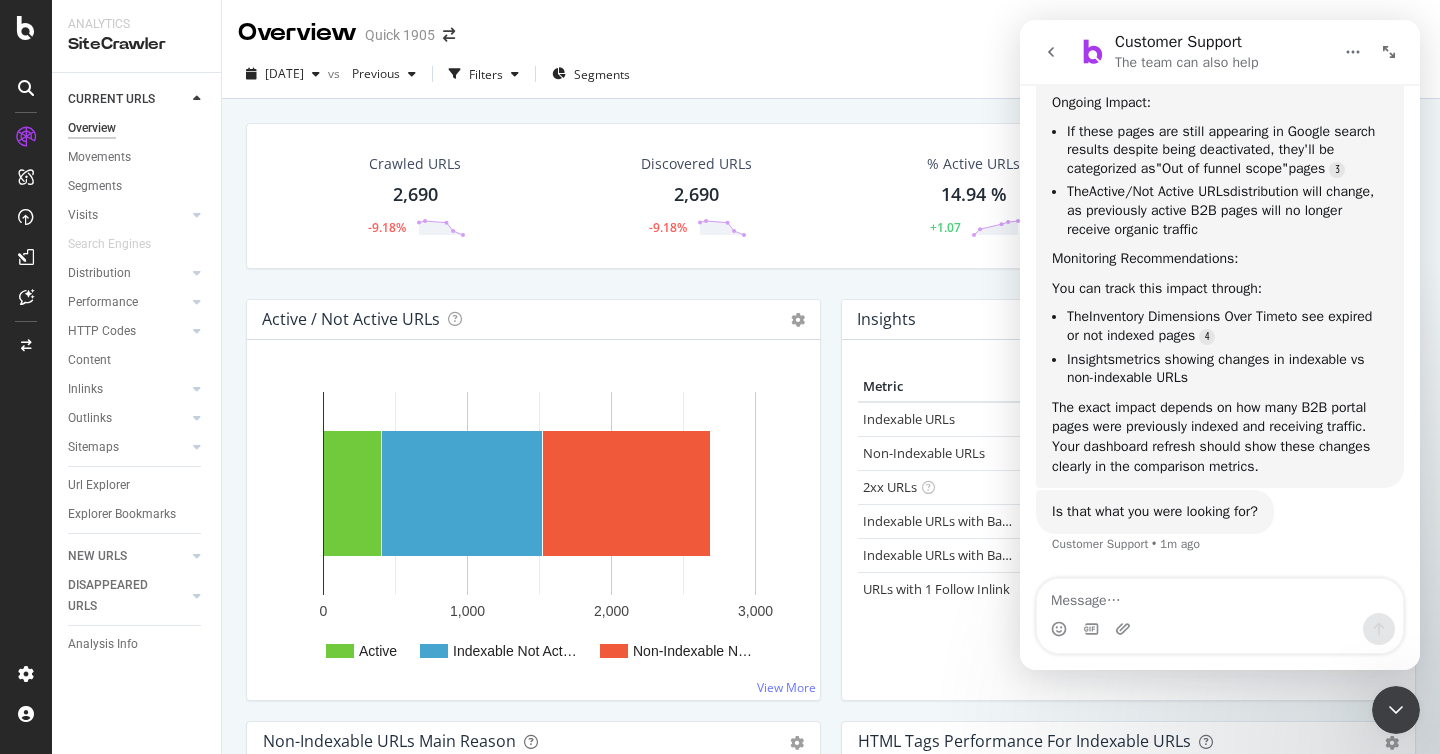 click 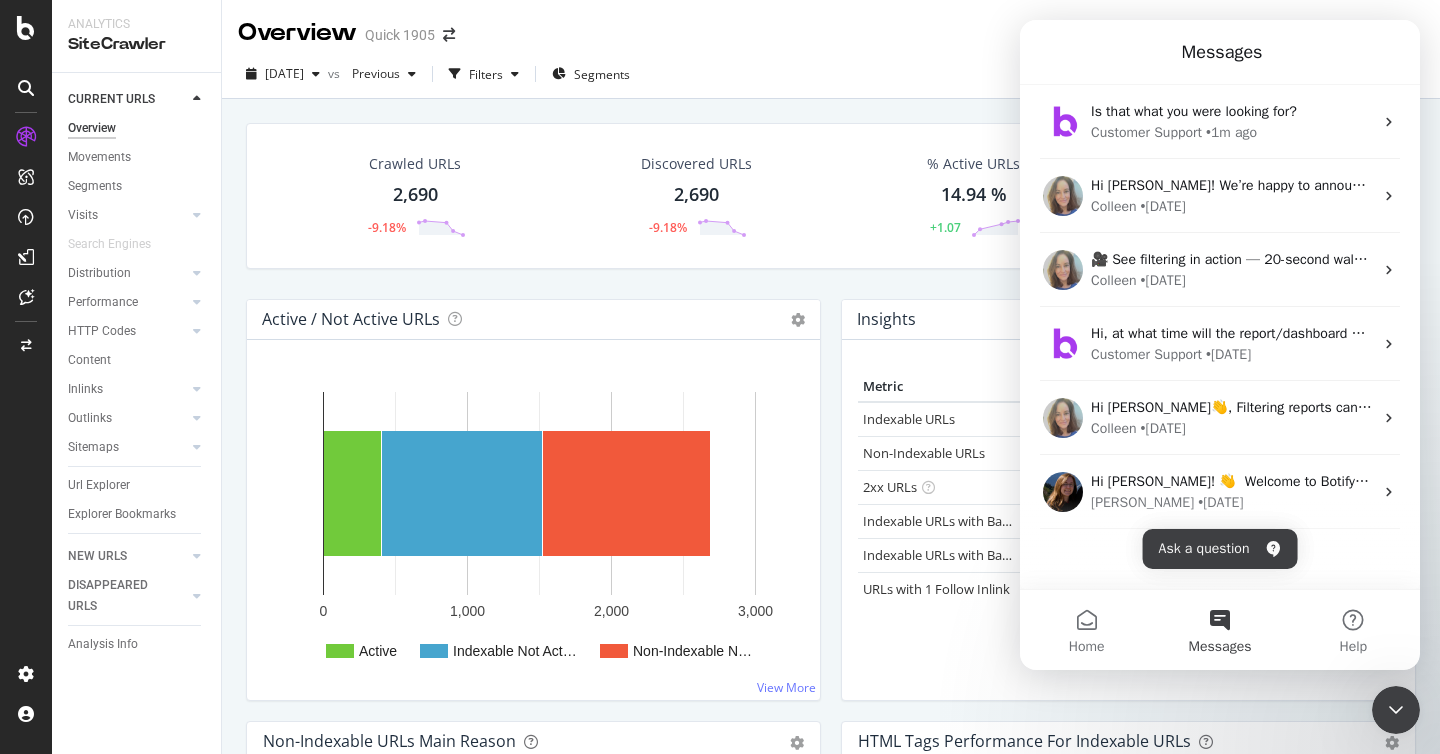 scroll, scrollTop: 372, scrollLeft: 0, axis: vertical 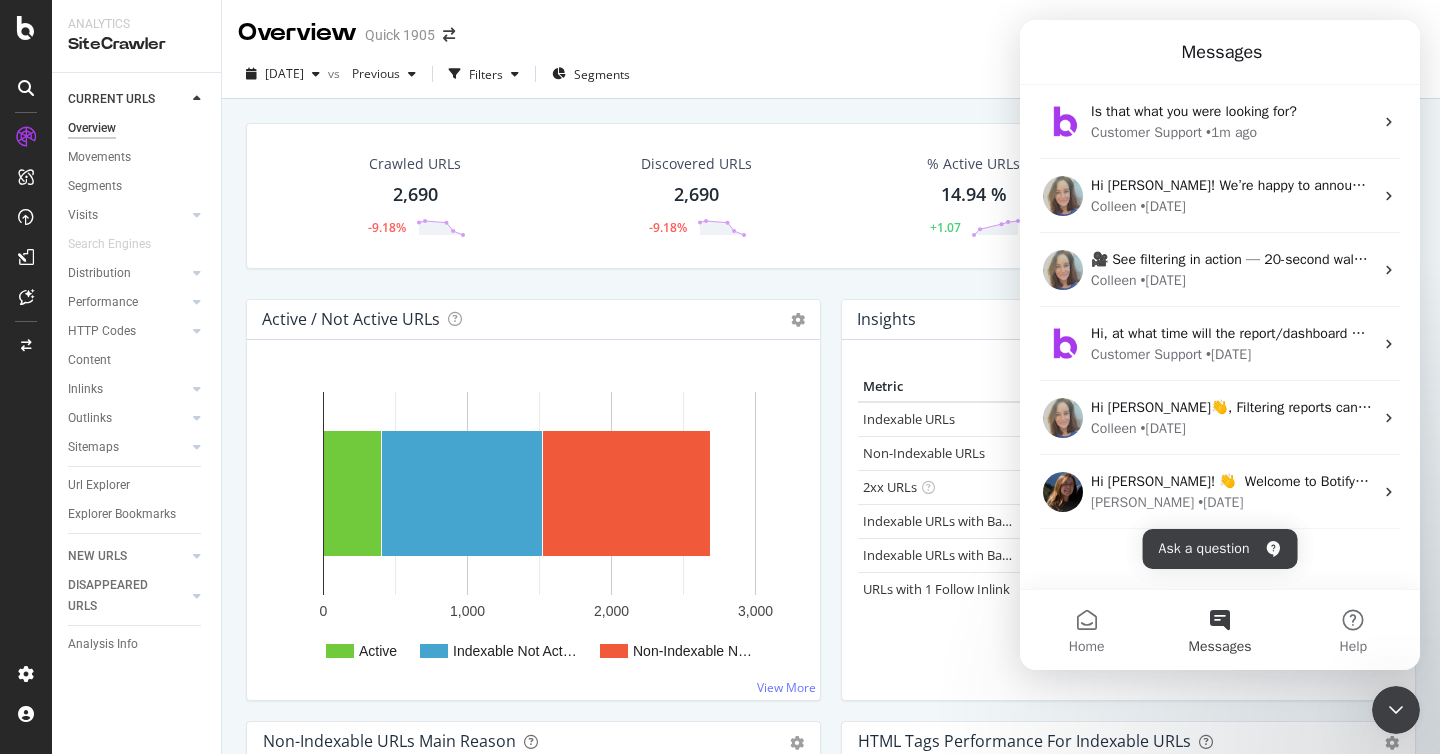 click 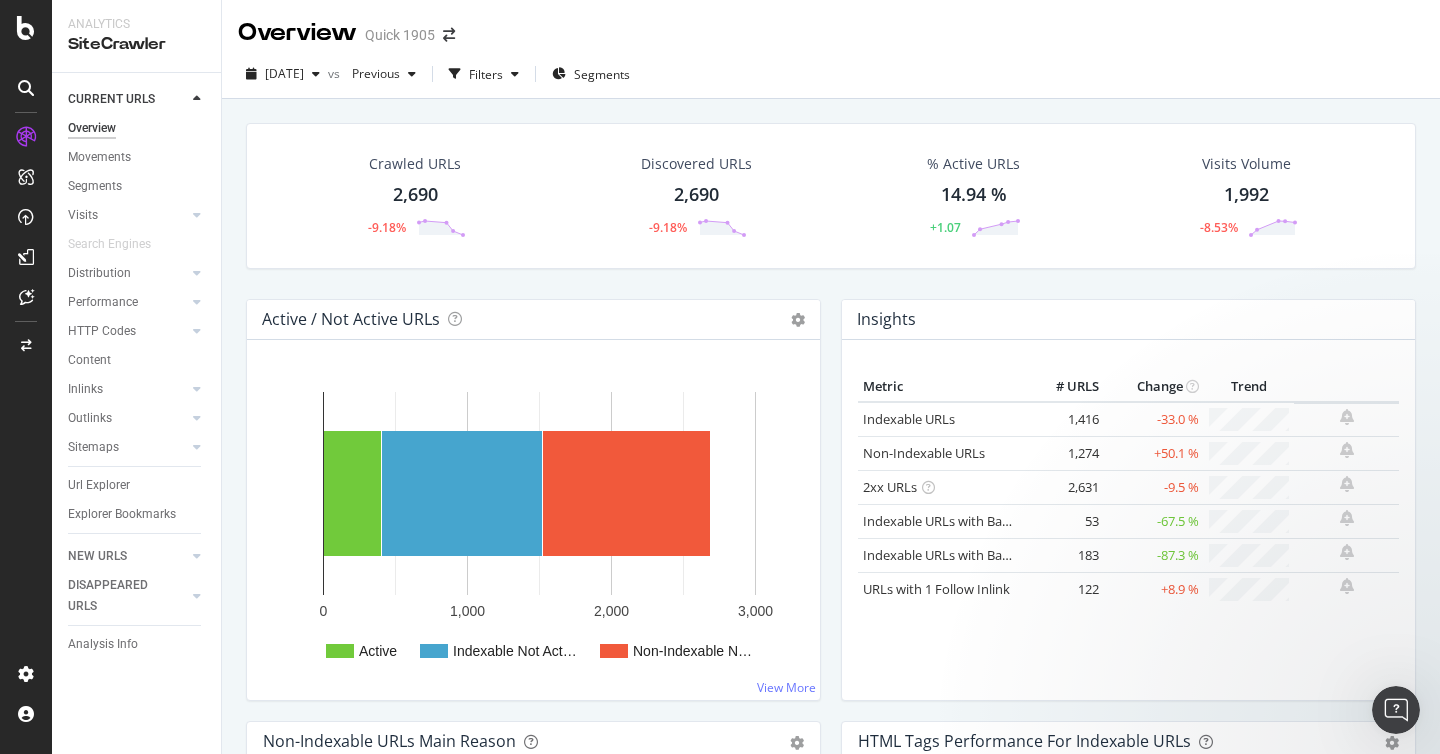 scroll, scrollTop: 0, scrollLeft: 0, axis: both 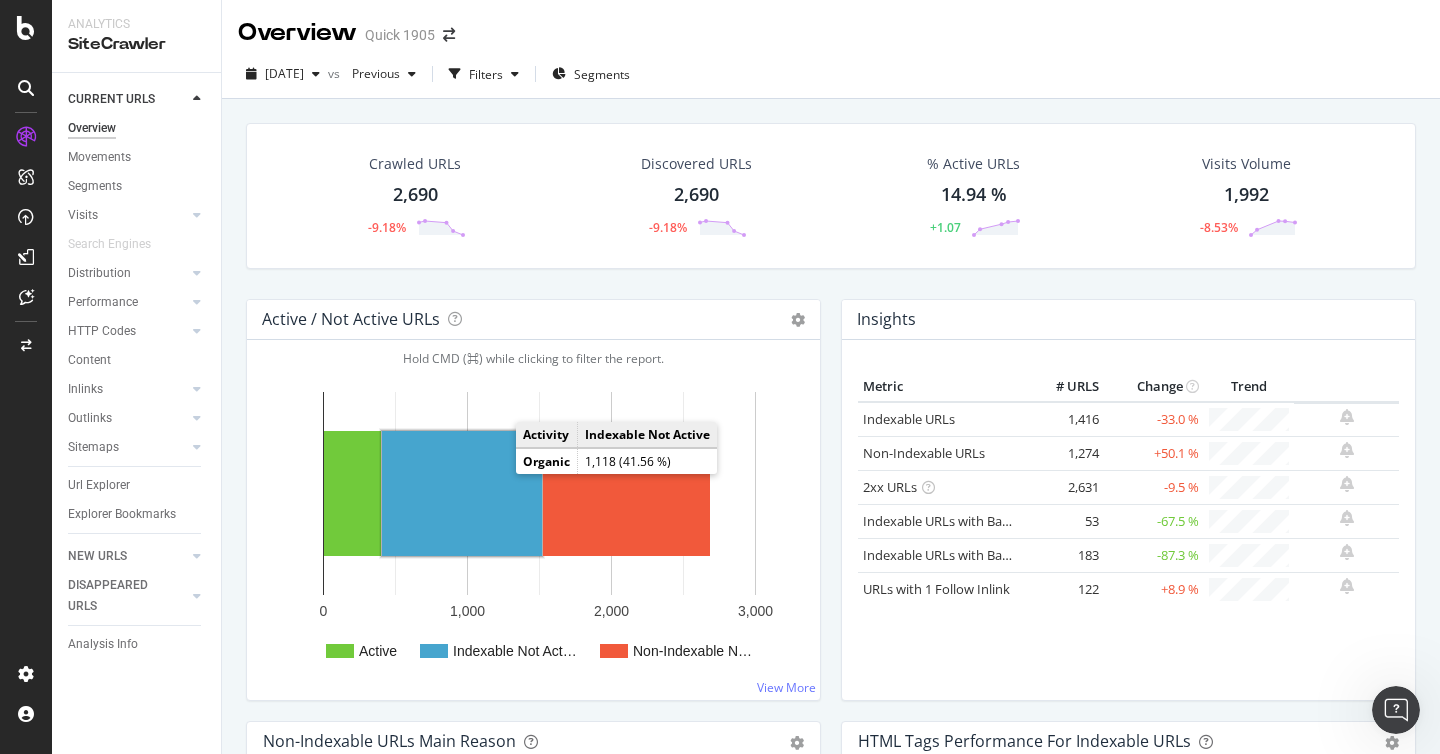 click 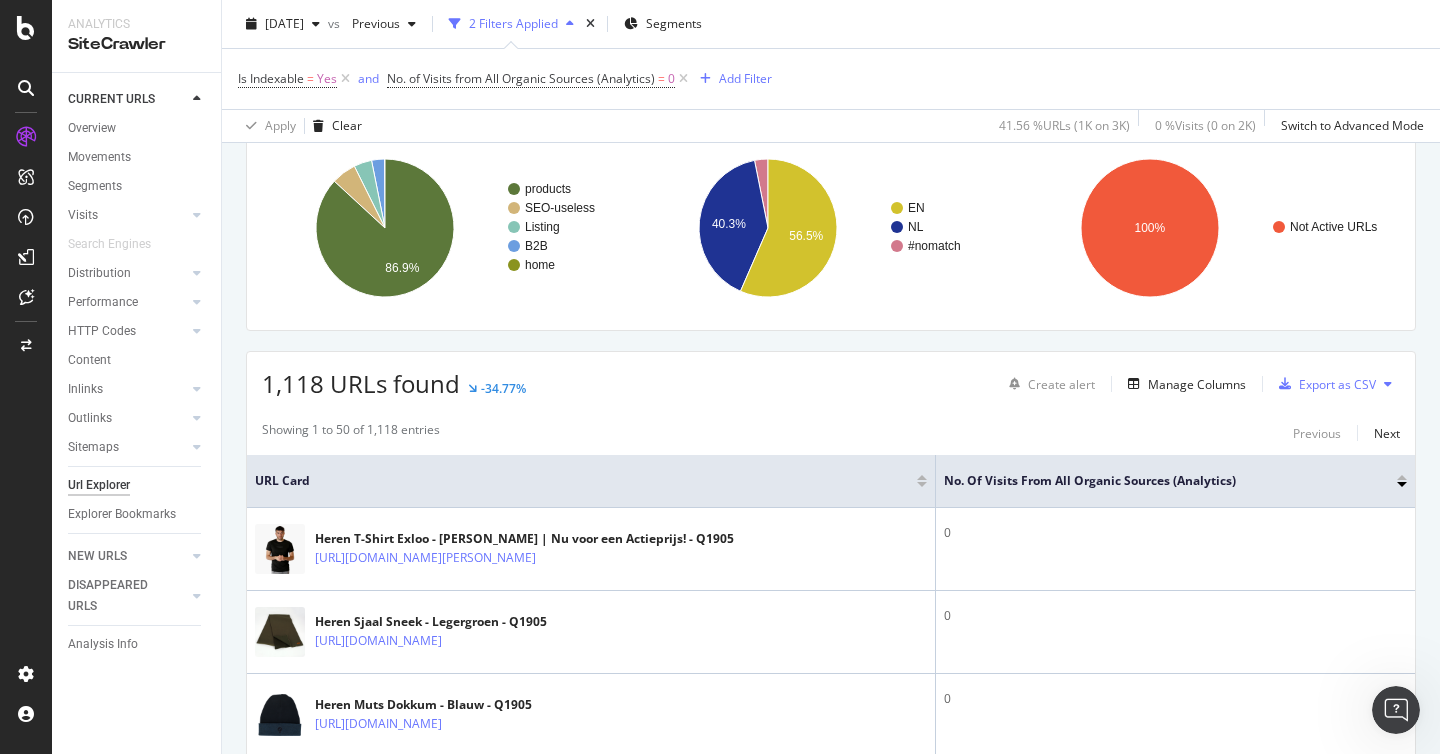 scroll, scrollTop: 98, scrollLeft: 0, axis: vertical 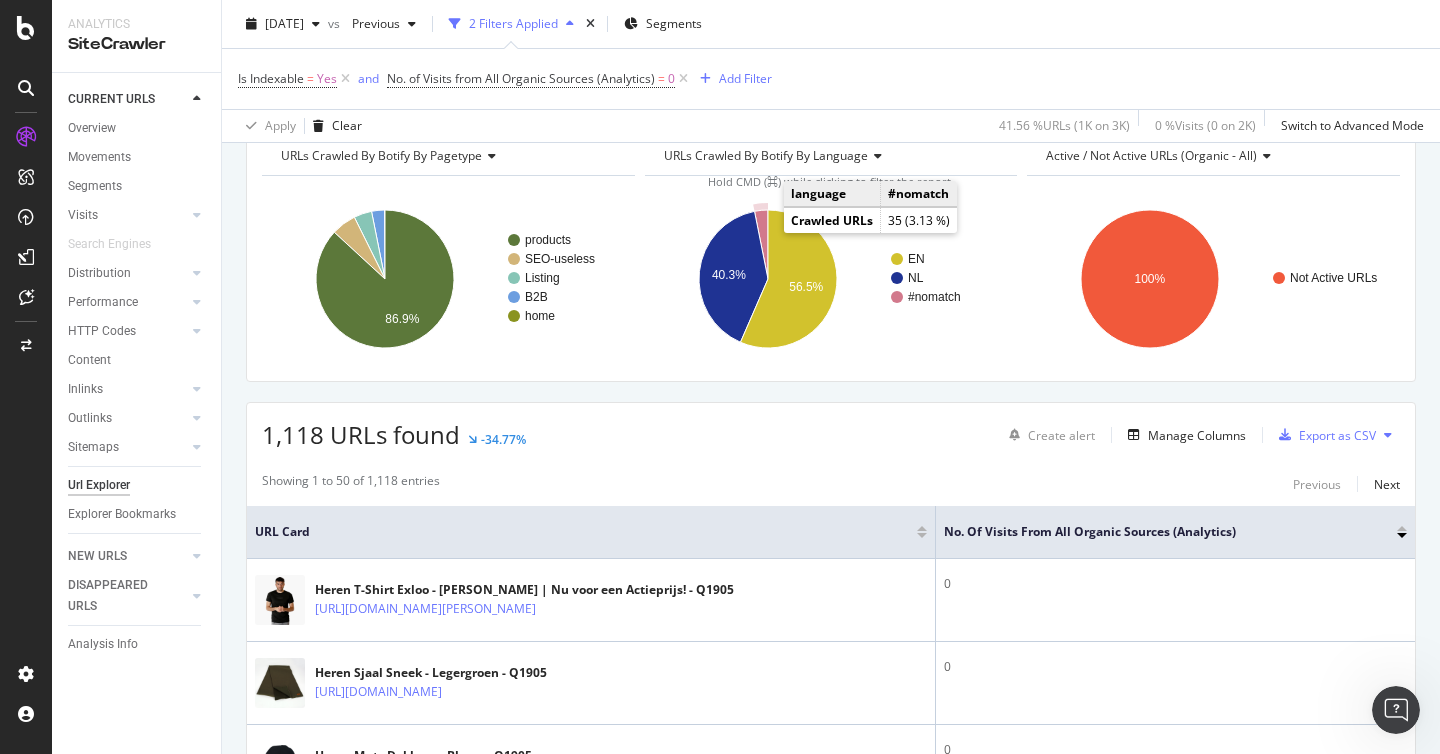 click 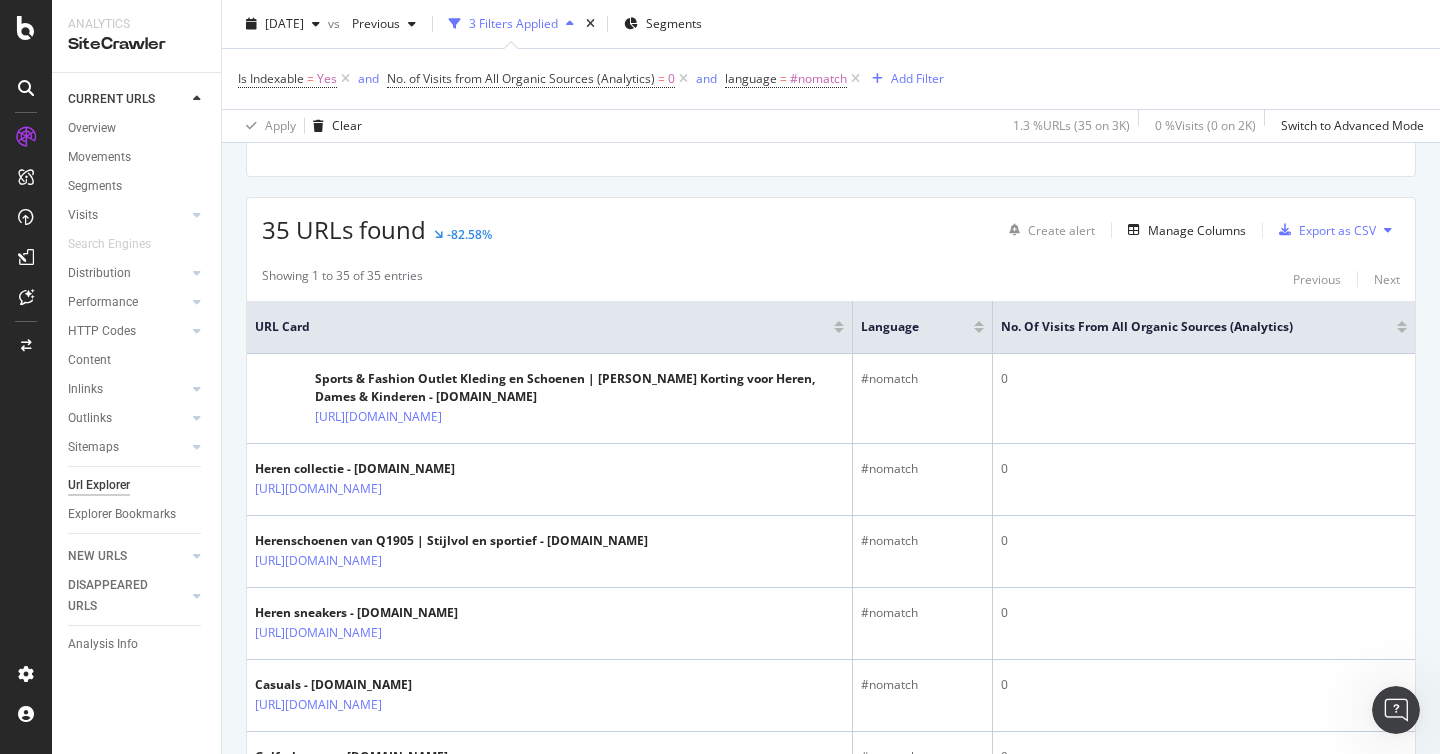 scroll, scrollTop: 0, scrollLeft: 0, axis: both 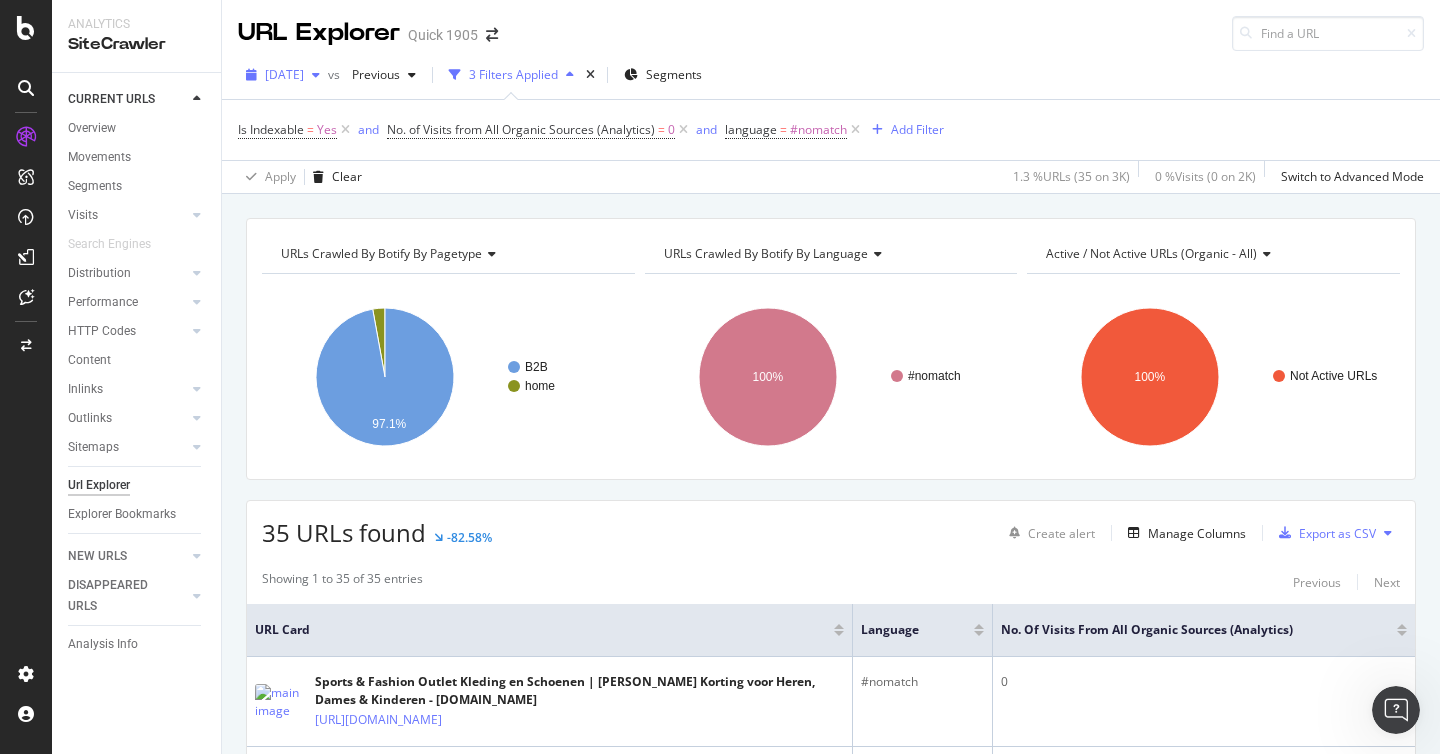 click on "[DATE]" at bounding box center [284, 74] 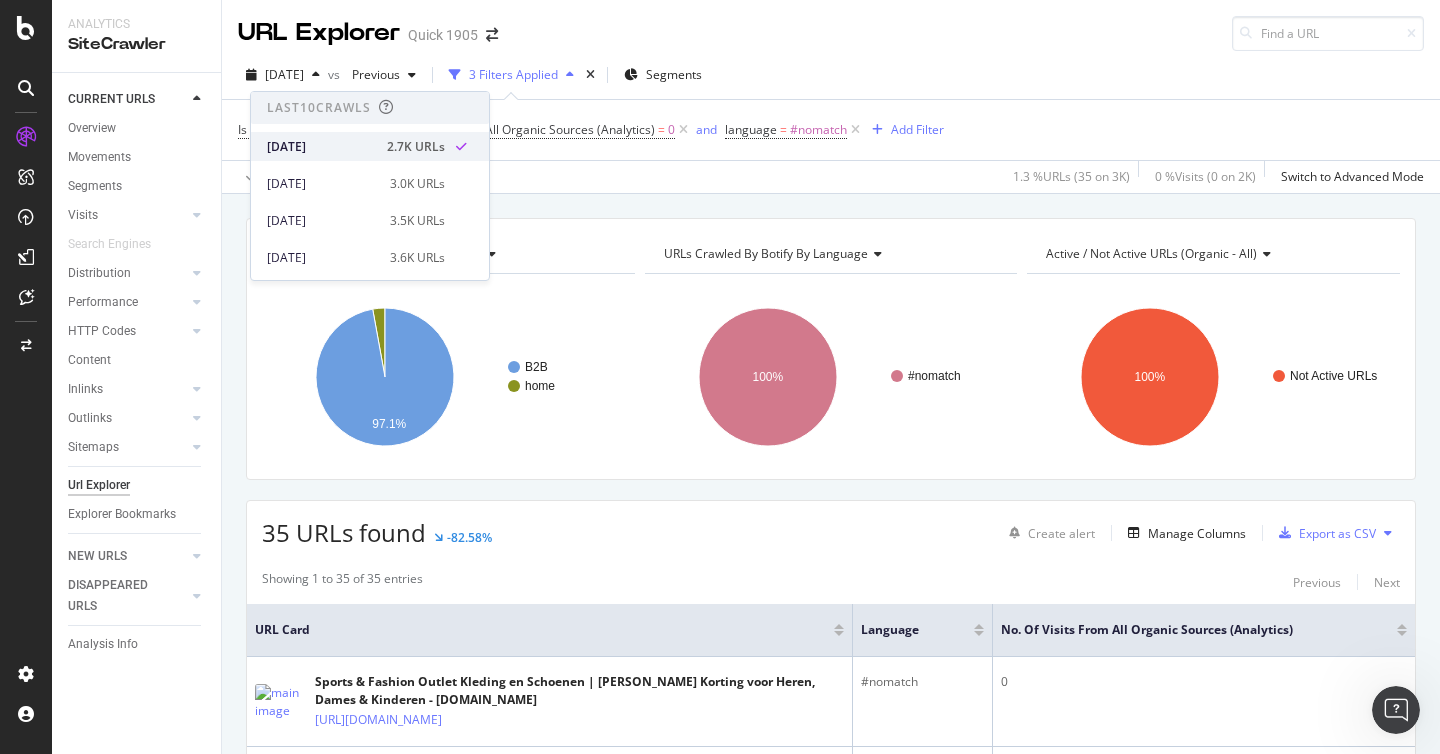 click on "[DATE]" at bounding box center (321, 147) 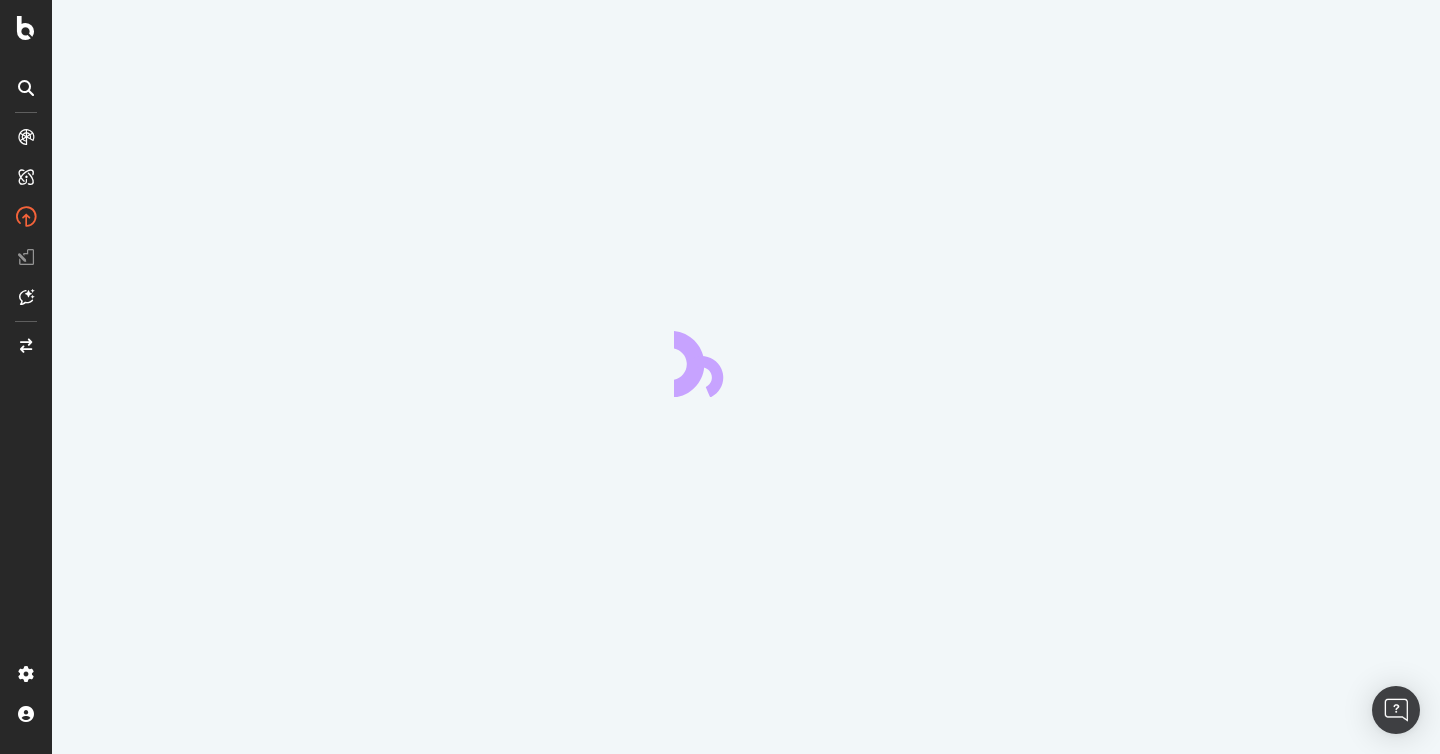 scroll, scrollTop: 0, scrollLeft: 0, axis: both 